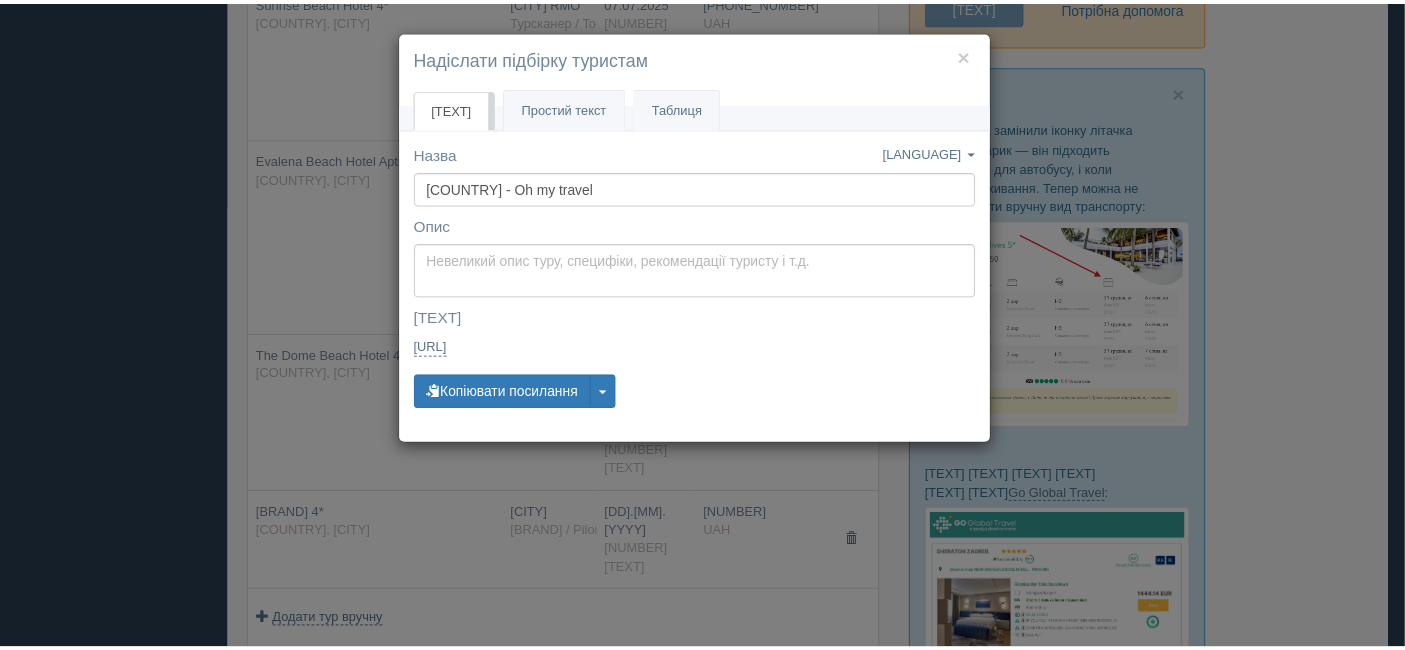 scroll, scrollTop: 444, scrollLeft: 0, axis: vertical 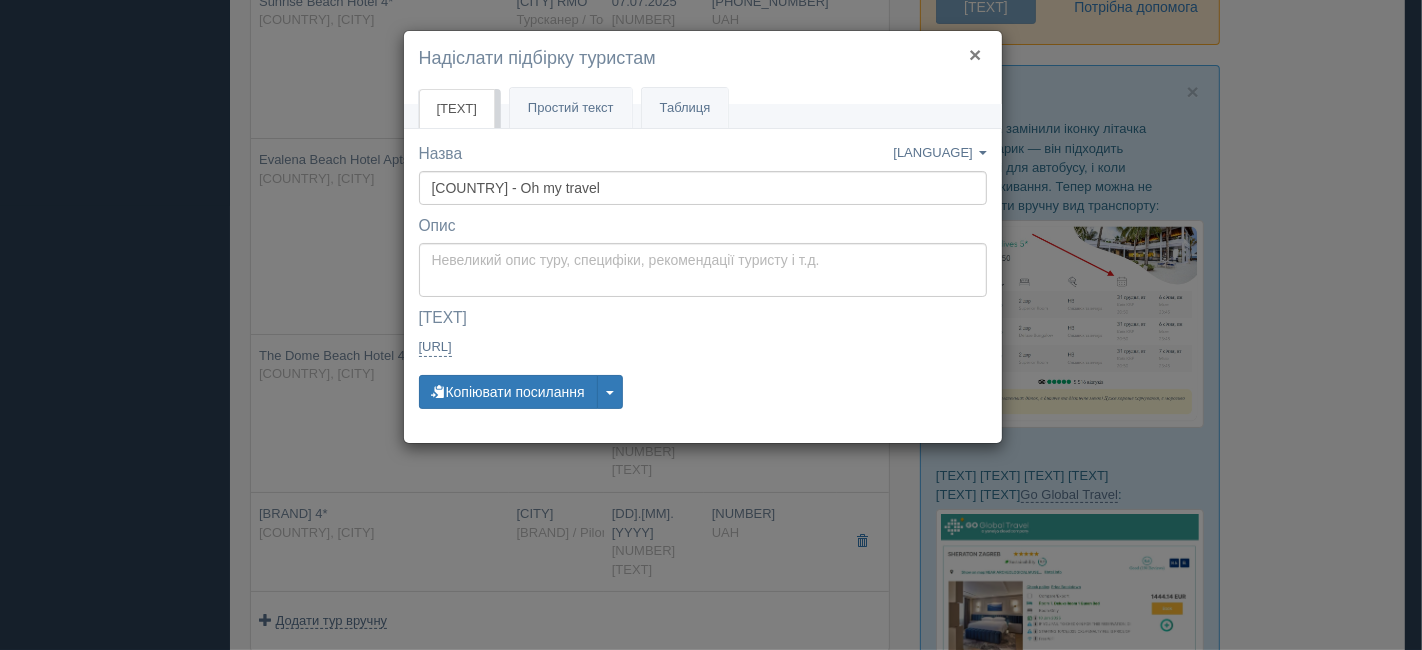 click on "×" at bounding box center (975, 54) 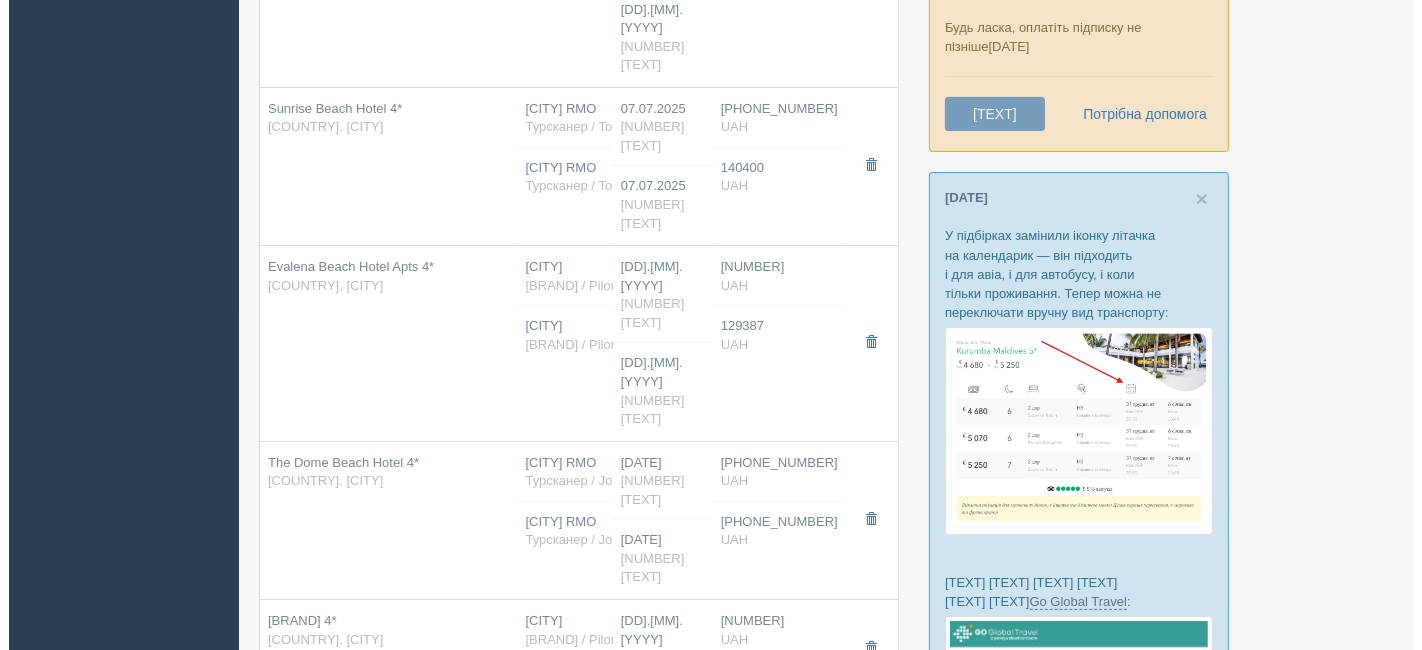 scroll, scrollTop: 0, scrollLeft: 0, axis: both 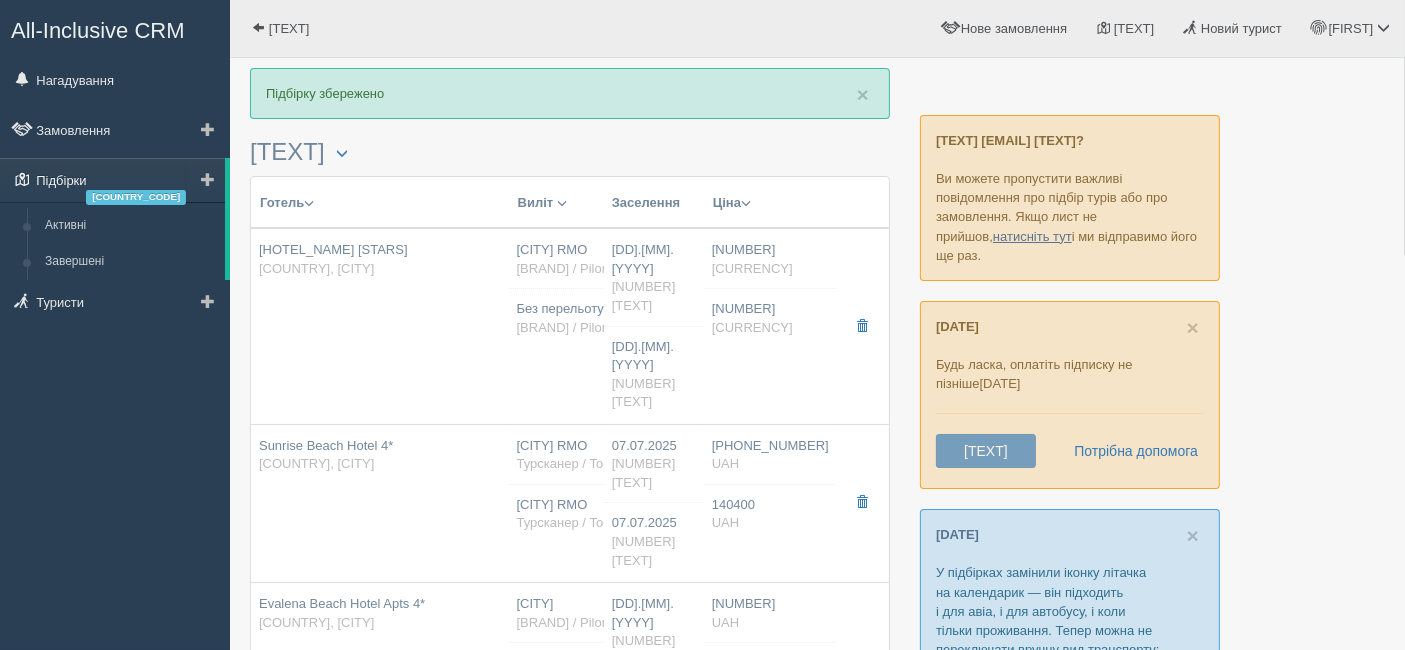click on "16" at bounding box center (174, 178) 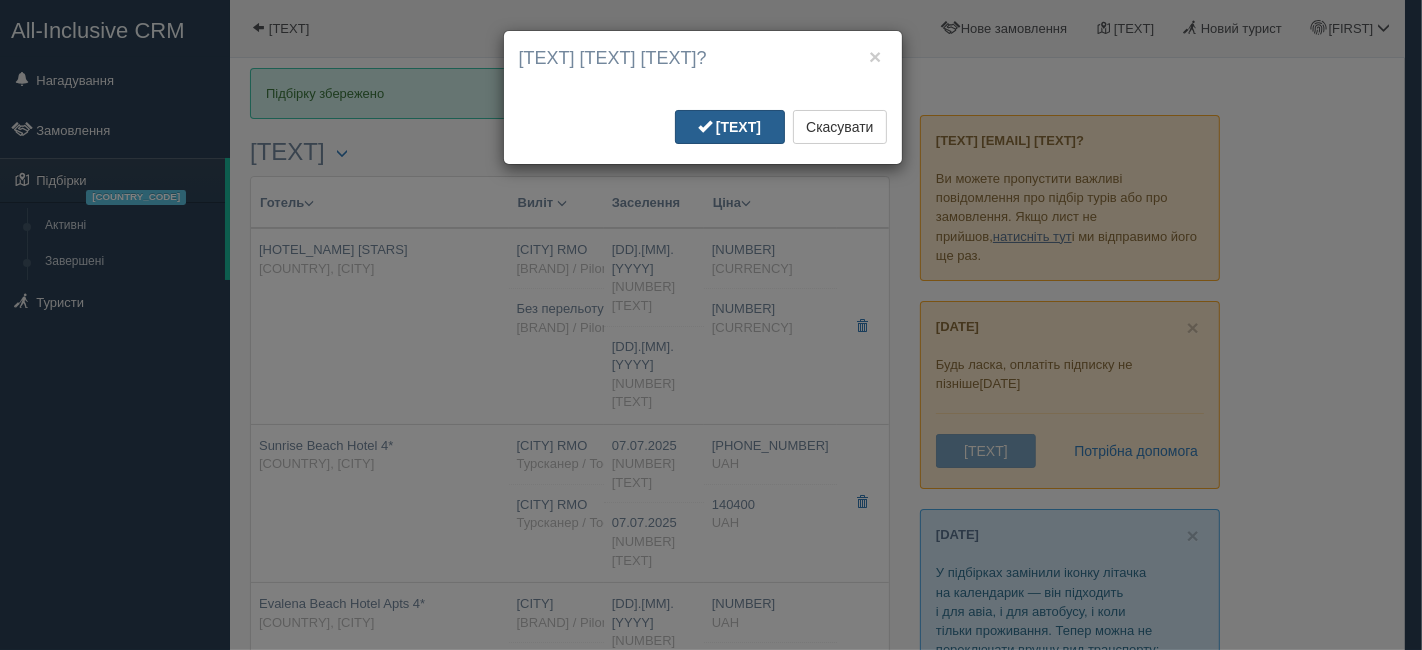 click on "Нова підбірка" at bounding box center (724, 127) 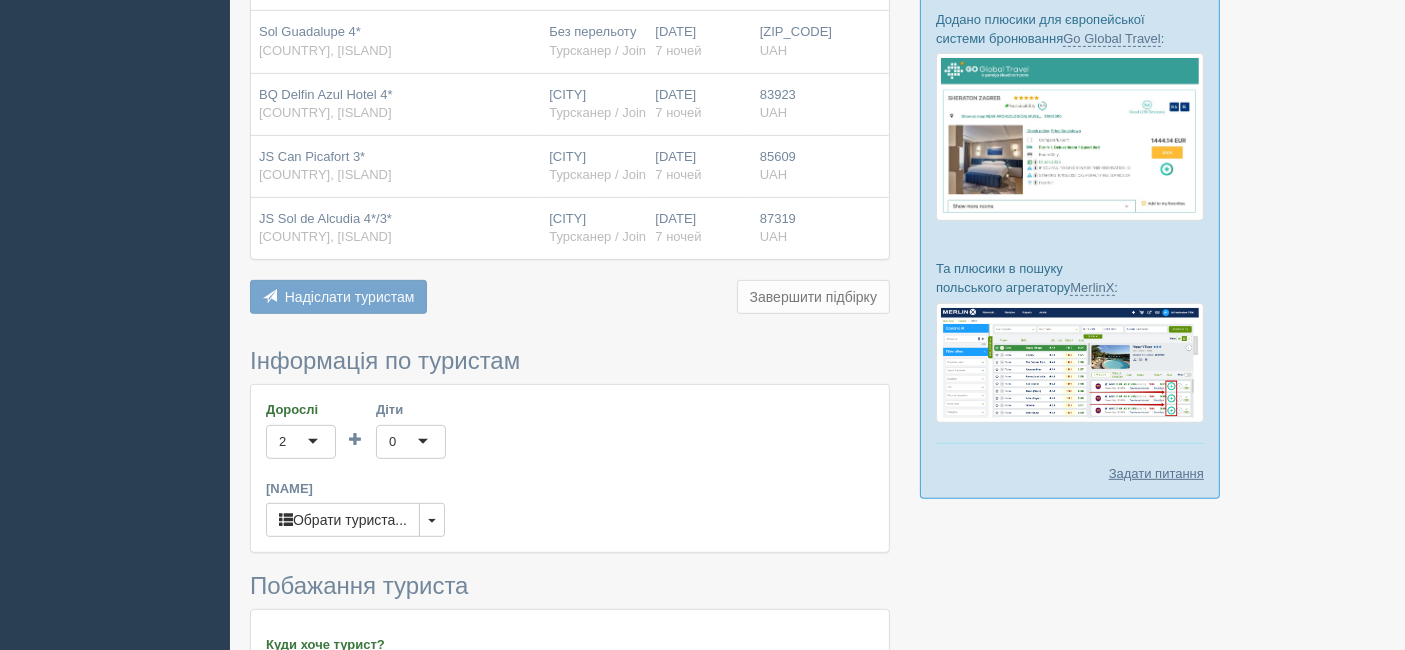 scroll, scrollTop: 1333, scrollLeft: 0, axis: vertical 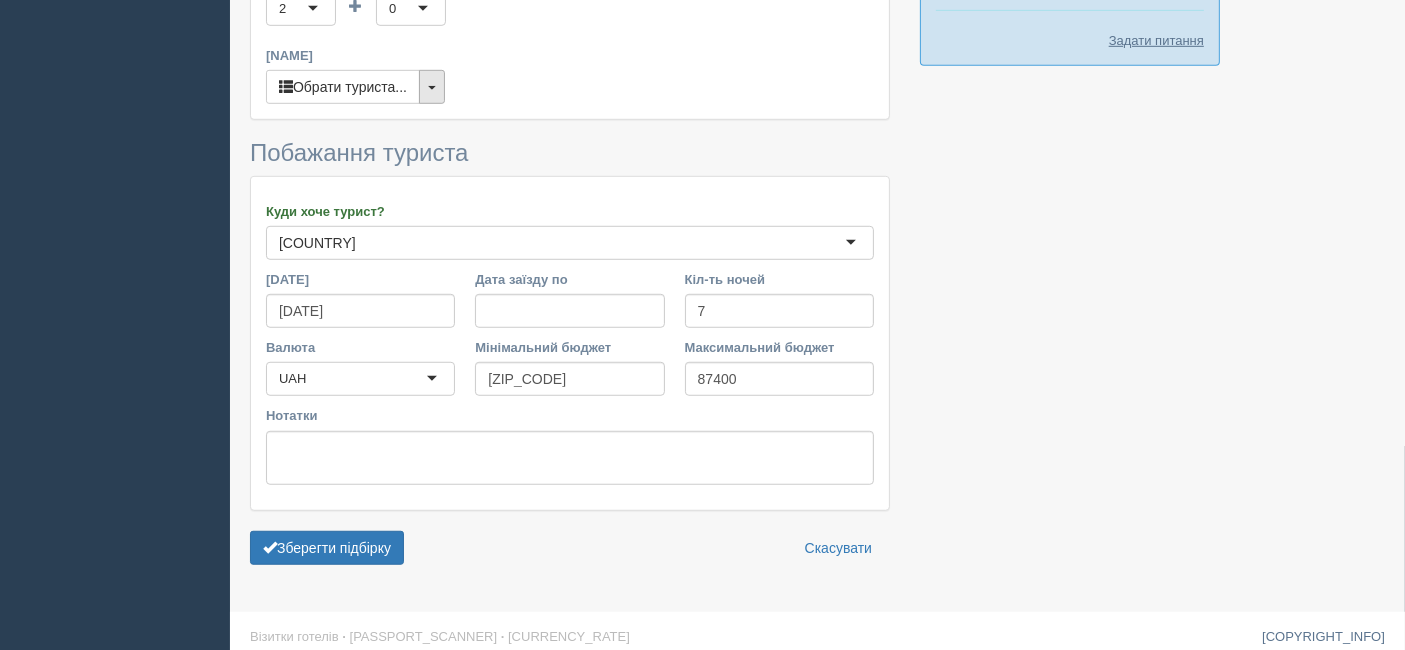 click at bounding box center (432, 87) 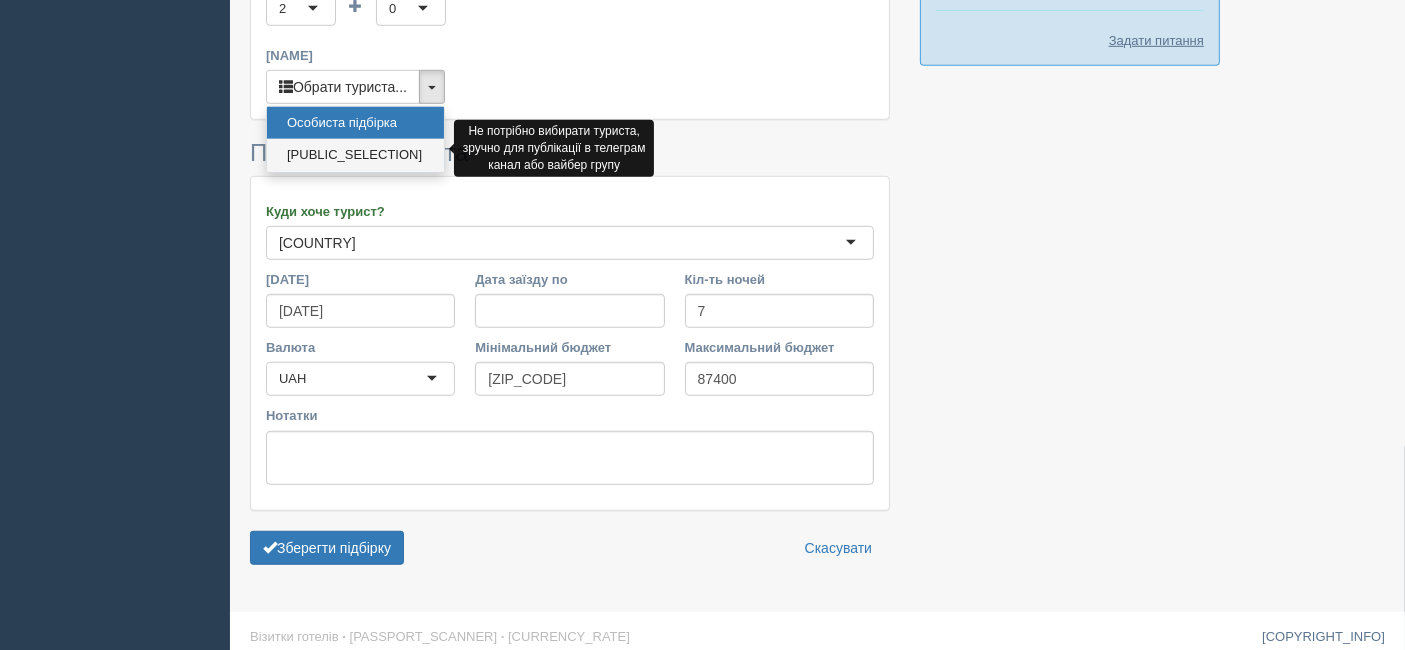 click on "Публічна підбірка" at bounding box center [355, 155] 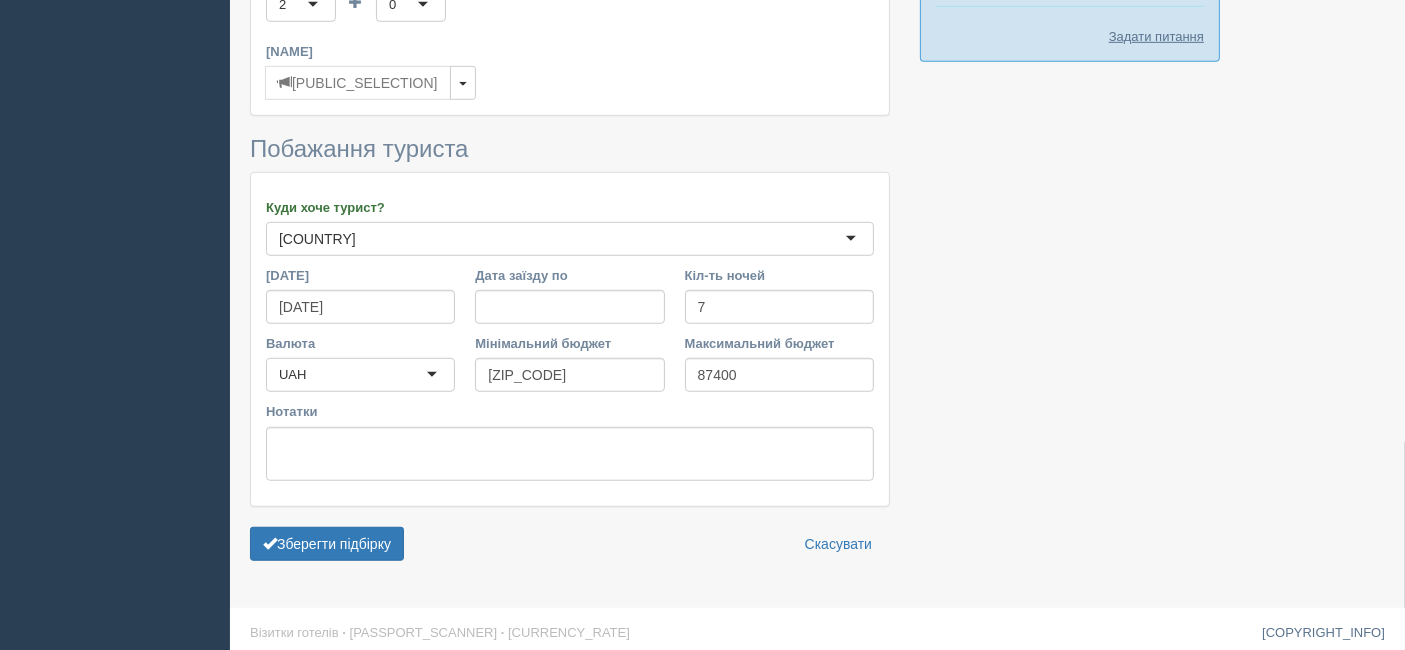 scroll, scrollTop: 1338, scrollLeft: 0, axis: vertical 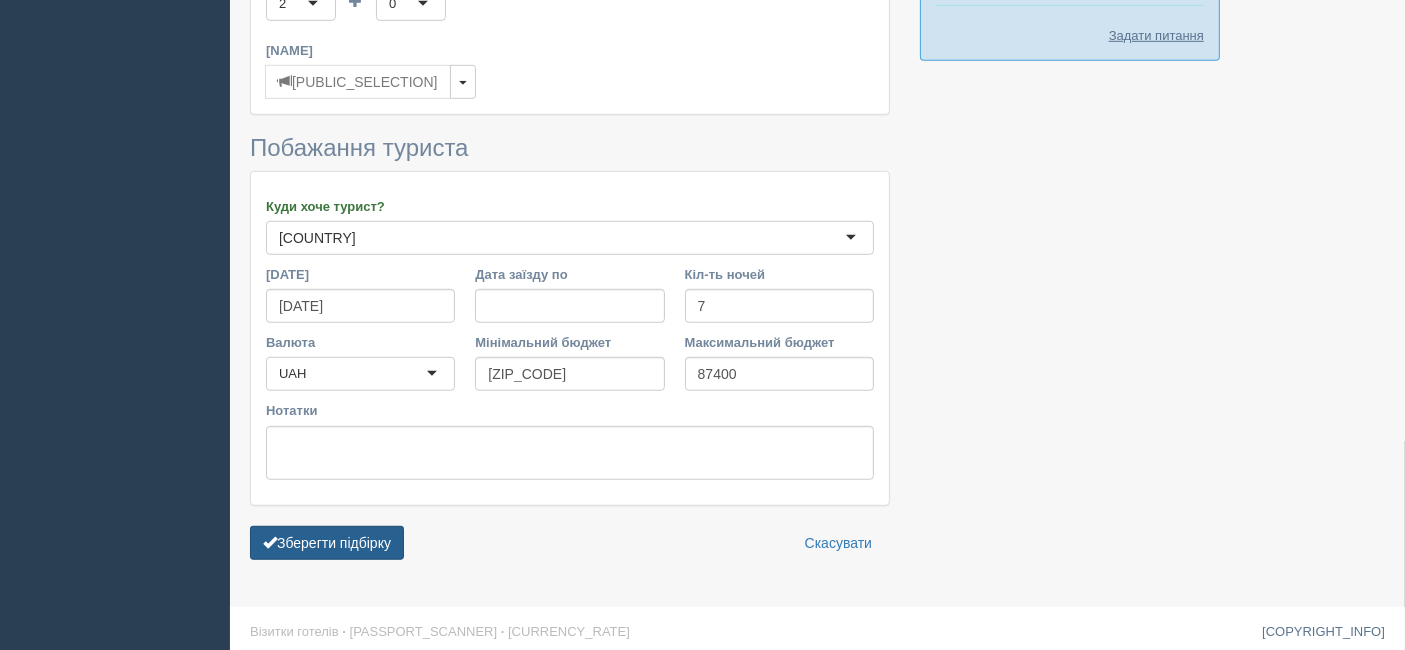 click on "Зберегти підбірку" at bounding box center (327, 543) 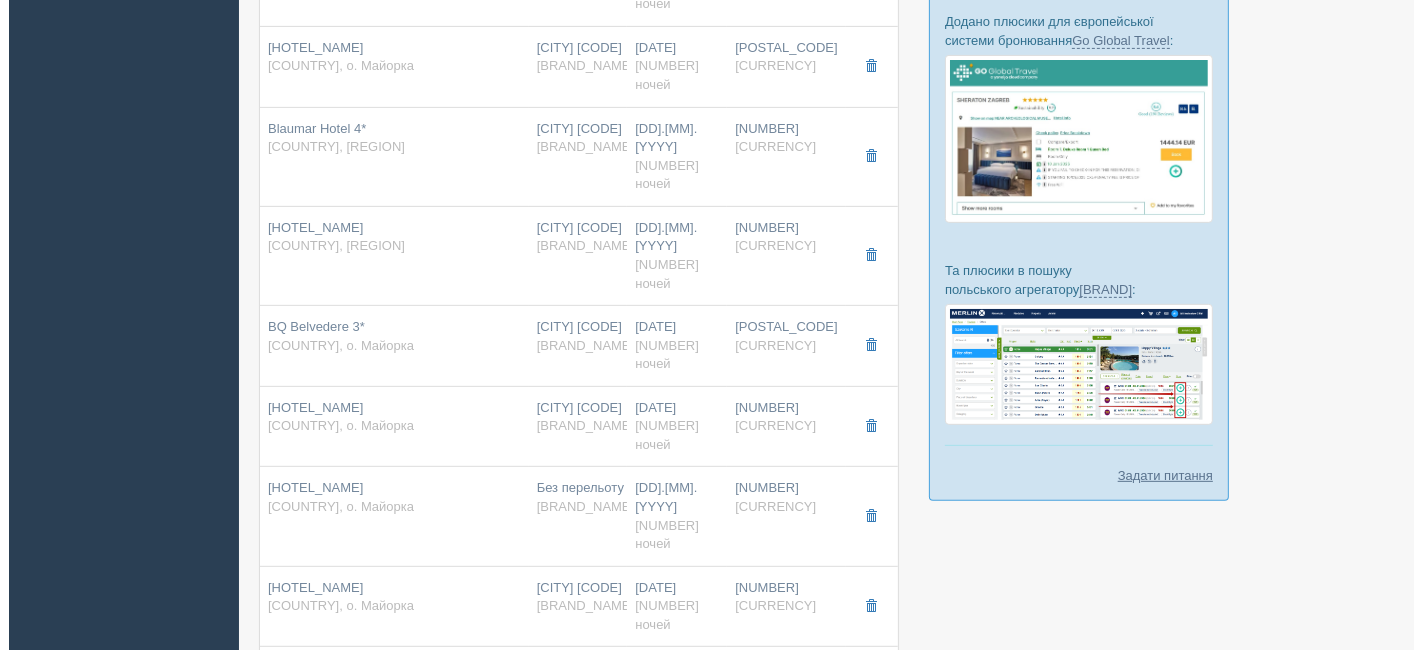 scroll, scrollTop: 1222, scrollLeft: 0, axis: vertical 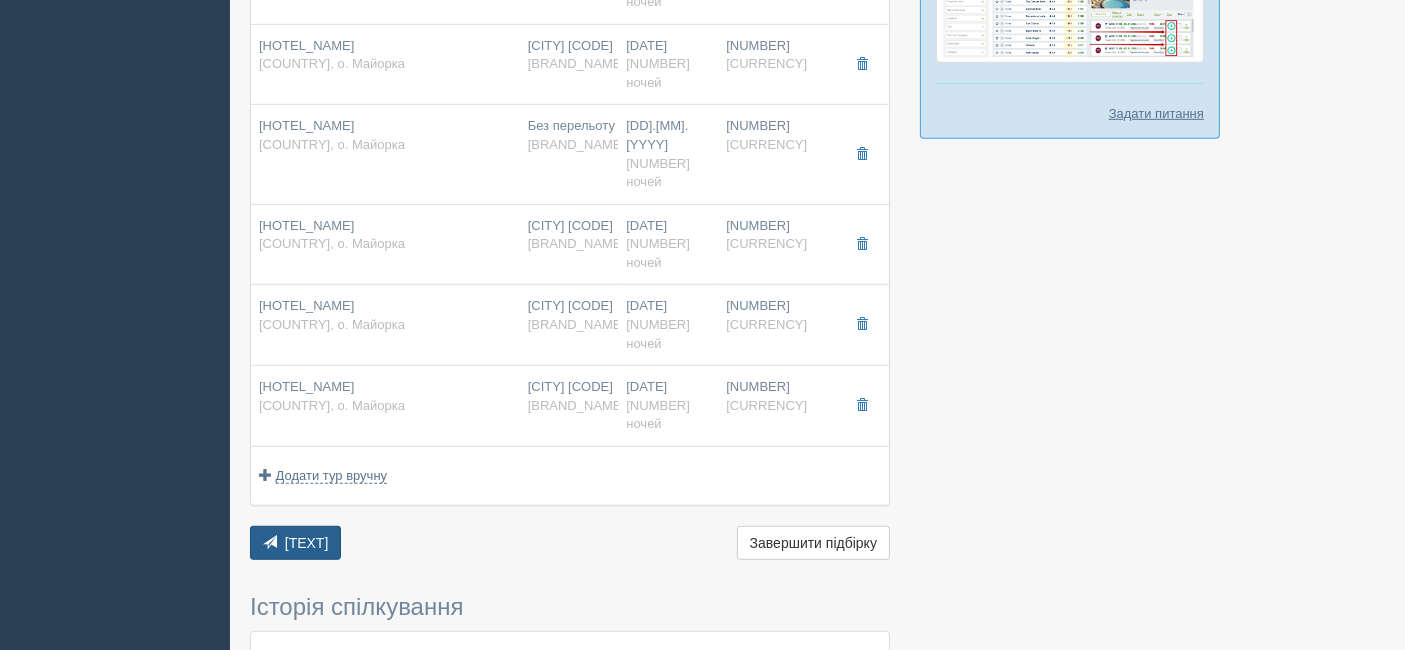 click on "Надіслати туристам
Надіслати" at bounding box center [338, 98] 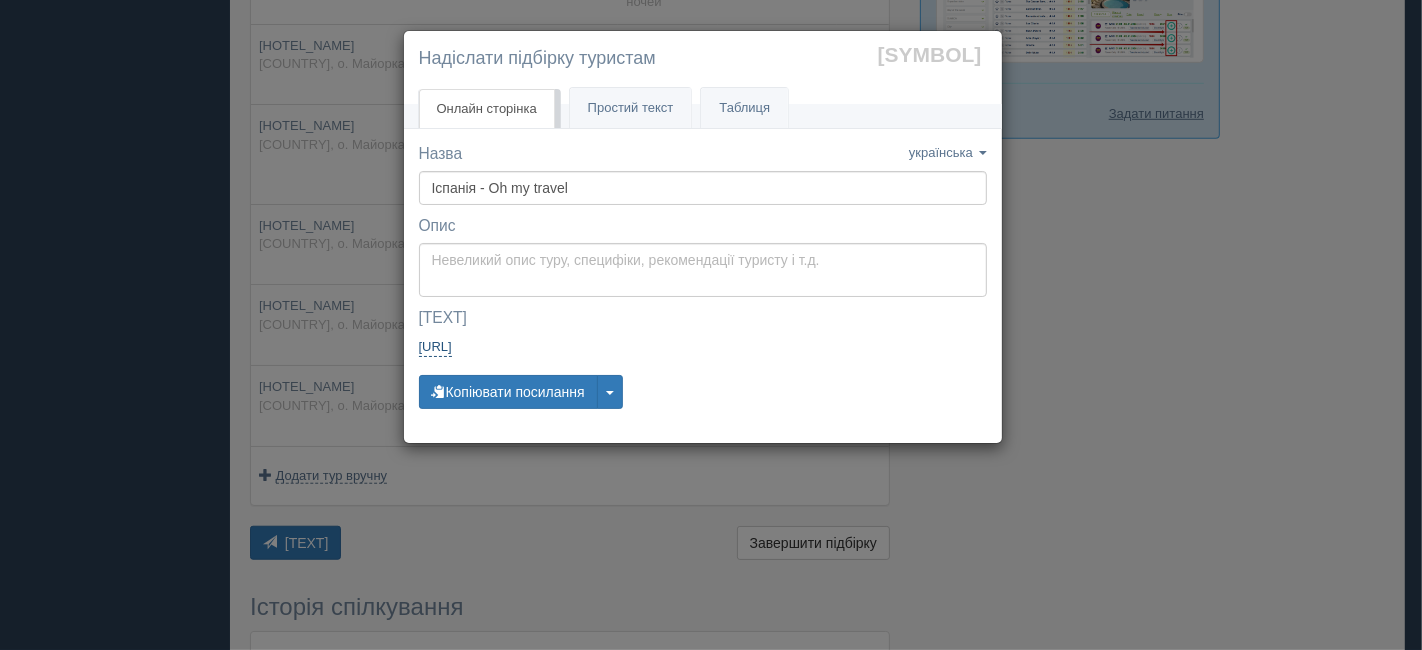 click on "https://tourist.allinclusivecrm.com/a/7735342804/7199028515" at bounding box center [587, 347] 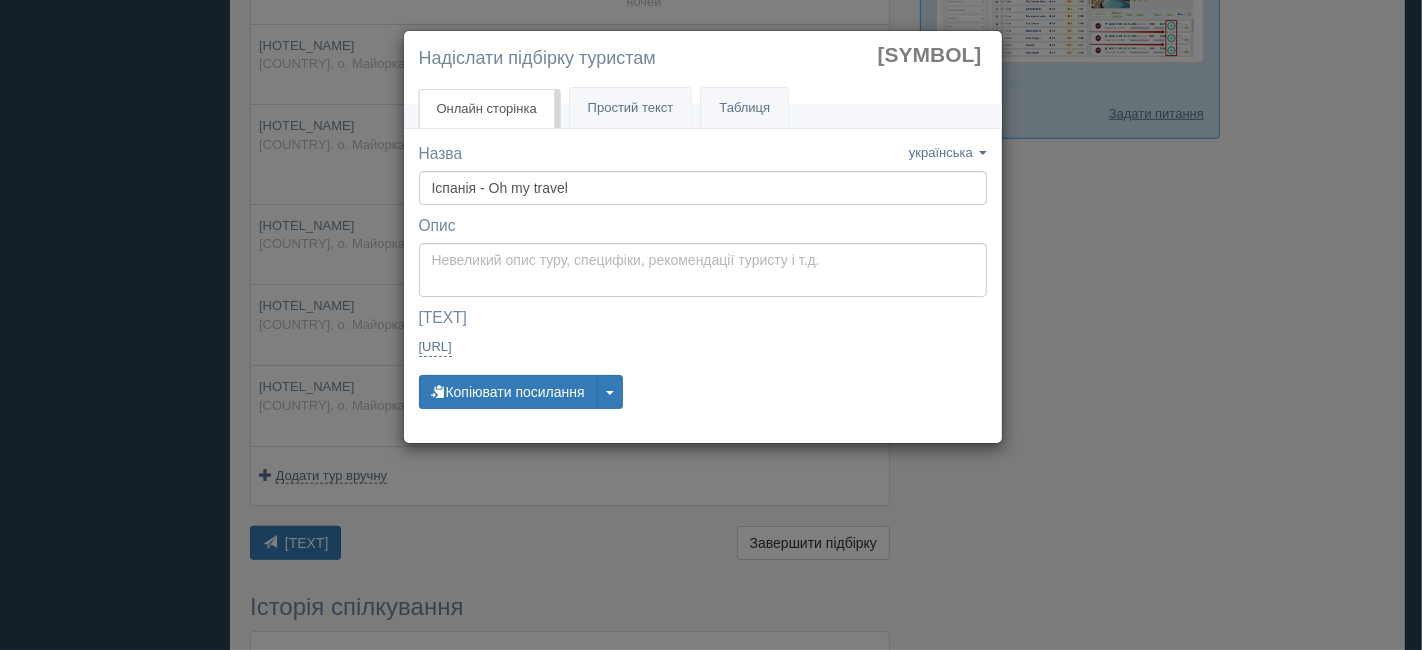 click on "×" at bounding box center [975, 54] 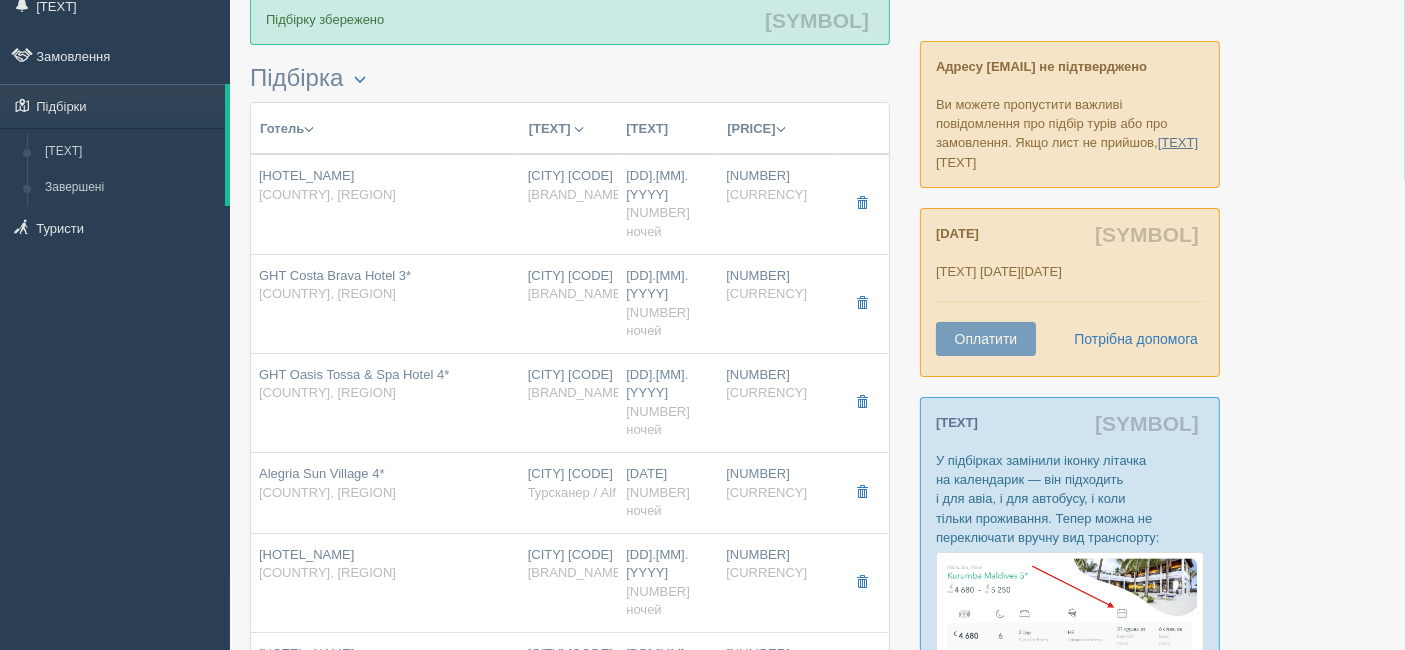 scroll, scrollTop: 0, scrollLeft: 0, axis: both 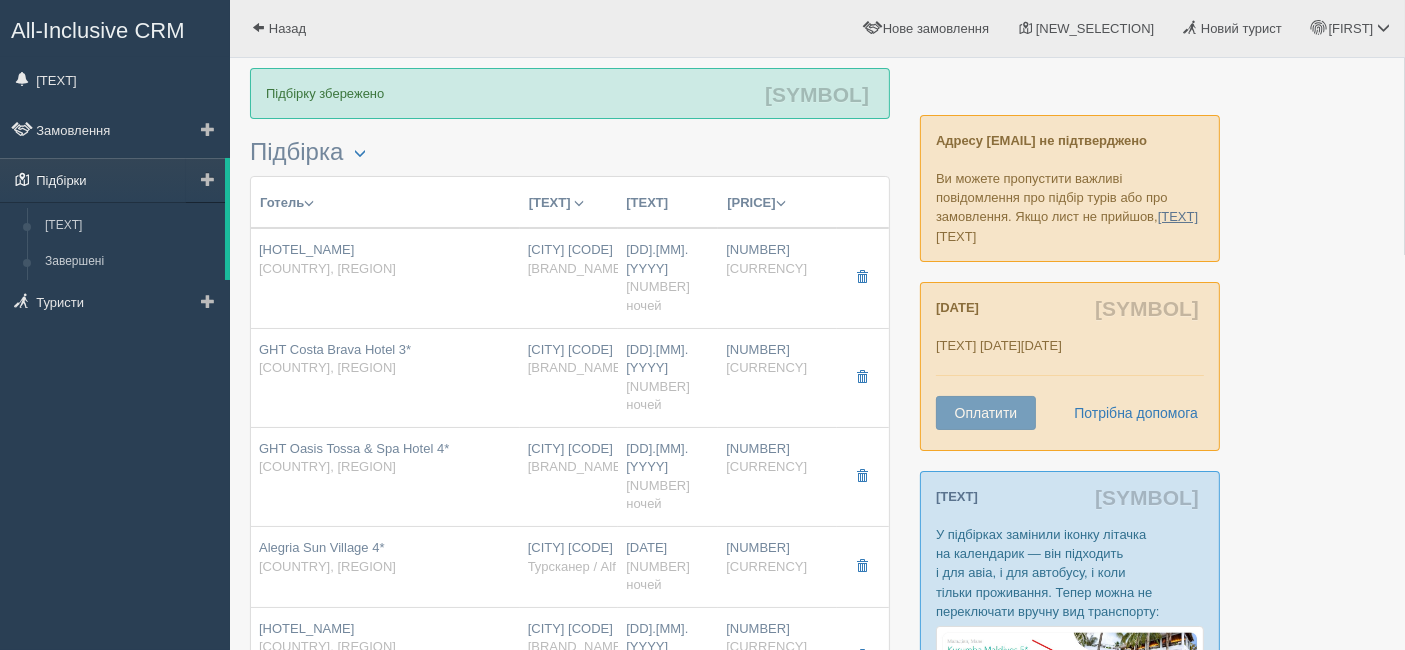 click on "Підбірки" at bounding box center (112, 180) 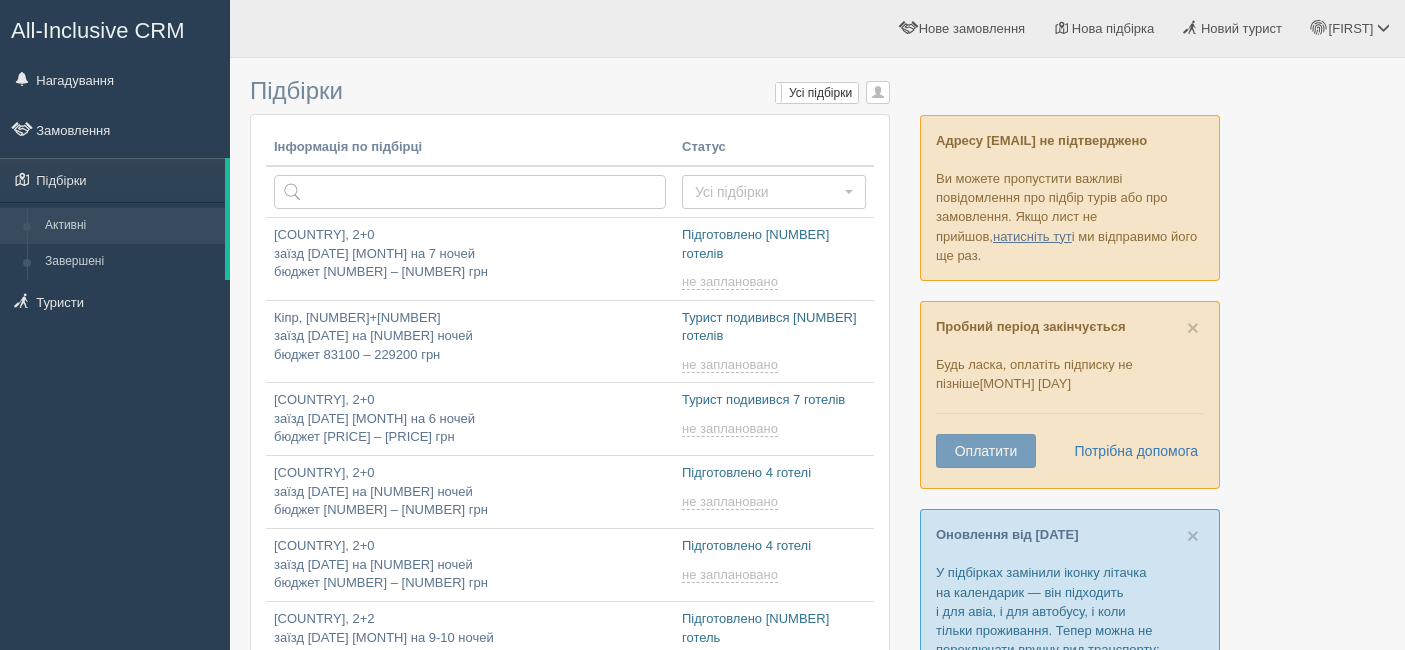 scroll, scrollTop: 0, scrollLeft: 0, axis: both 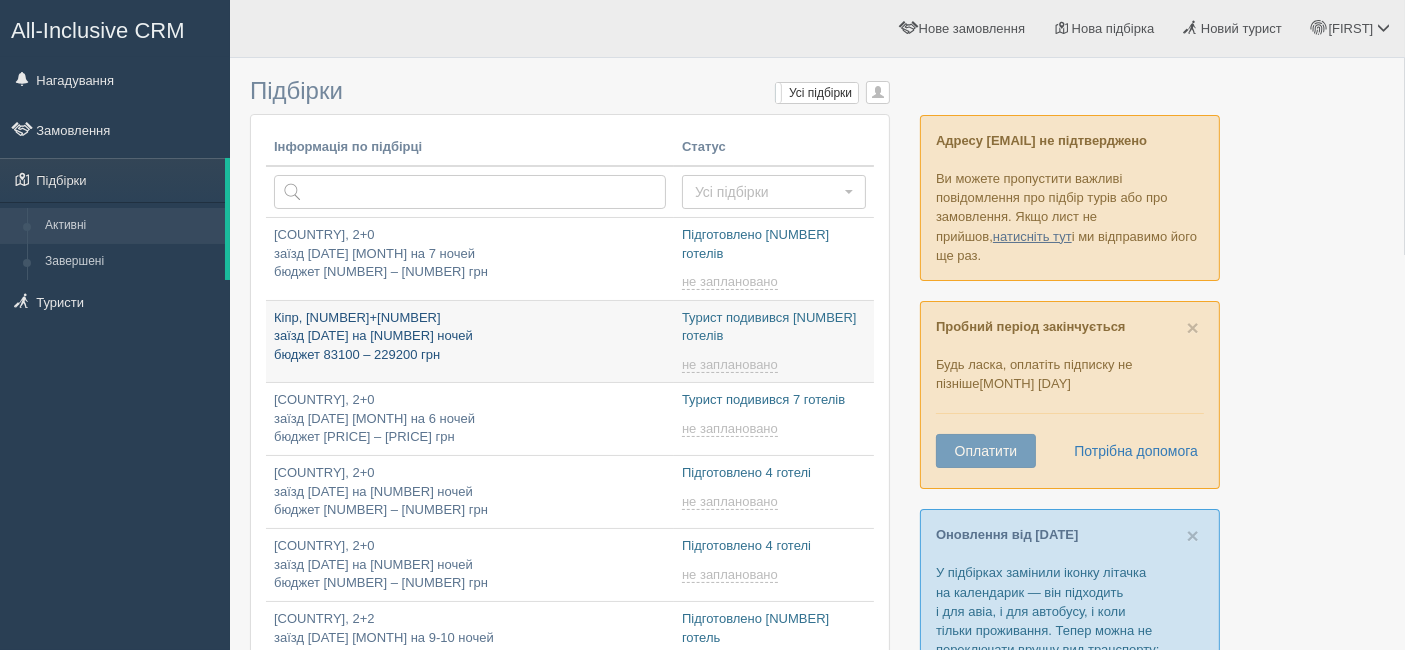 click on "Кіпр, 3+0 заїзд 5 липня на 9 ночей бюджет 83100 – 229200 грн" at bounding box center [470, 327] 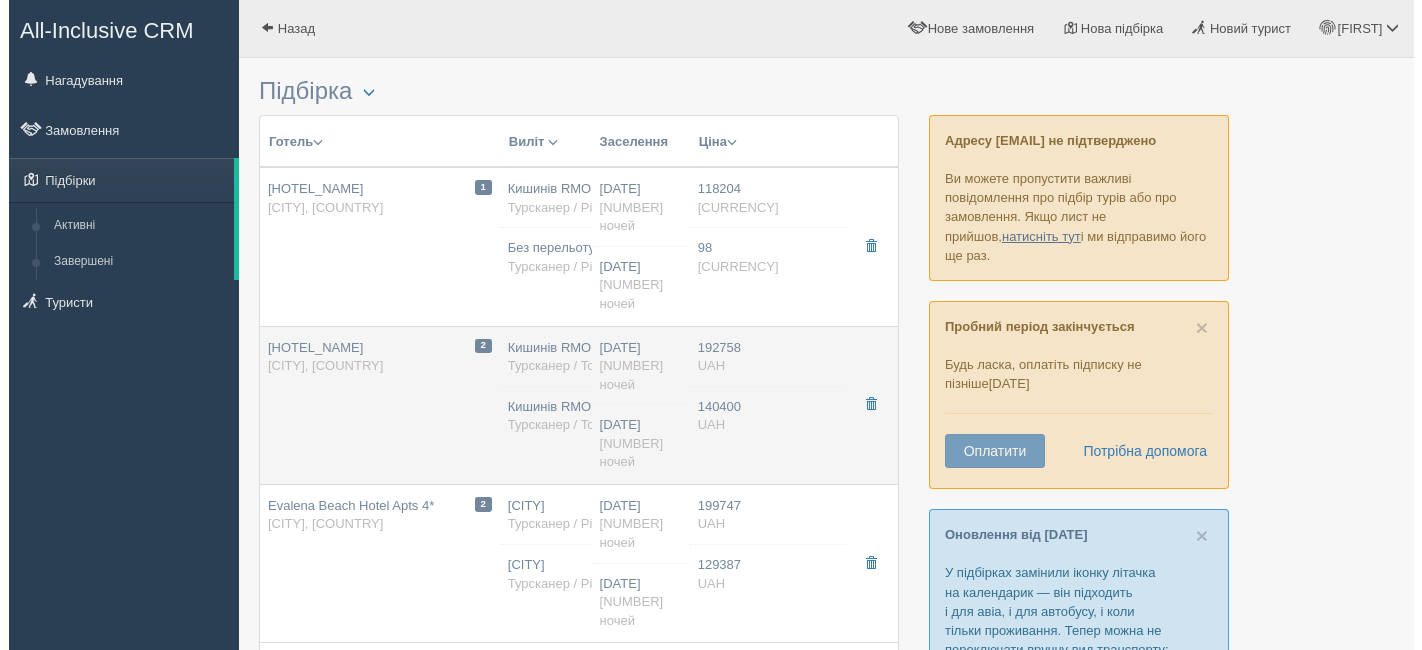 scroll, scrollTop: 0, scrollLeft: 0, axis: both 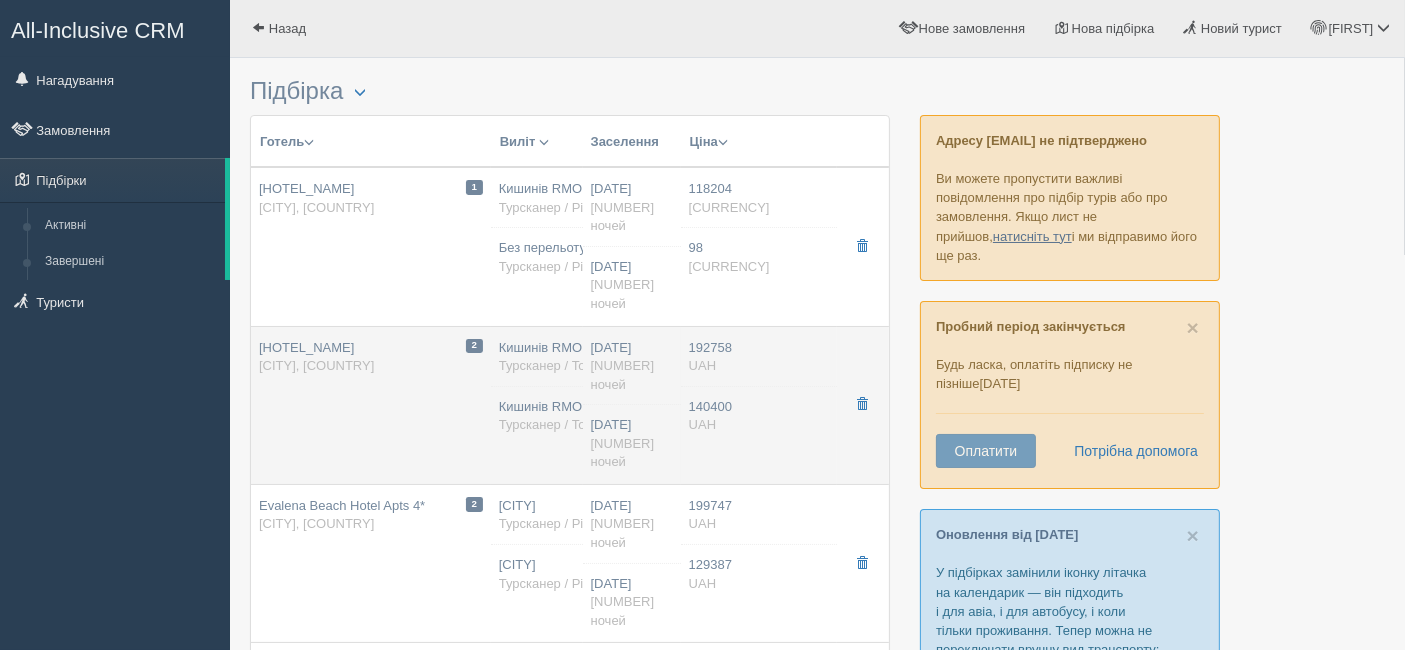 click on "2
Sunrise Beach Hotel 4*
[COUNTRY], [CITY]" at bounding box center [385, 228] 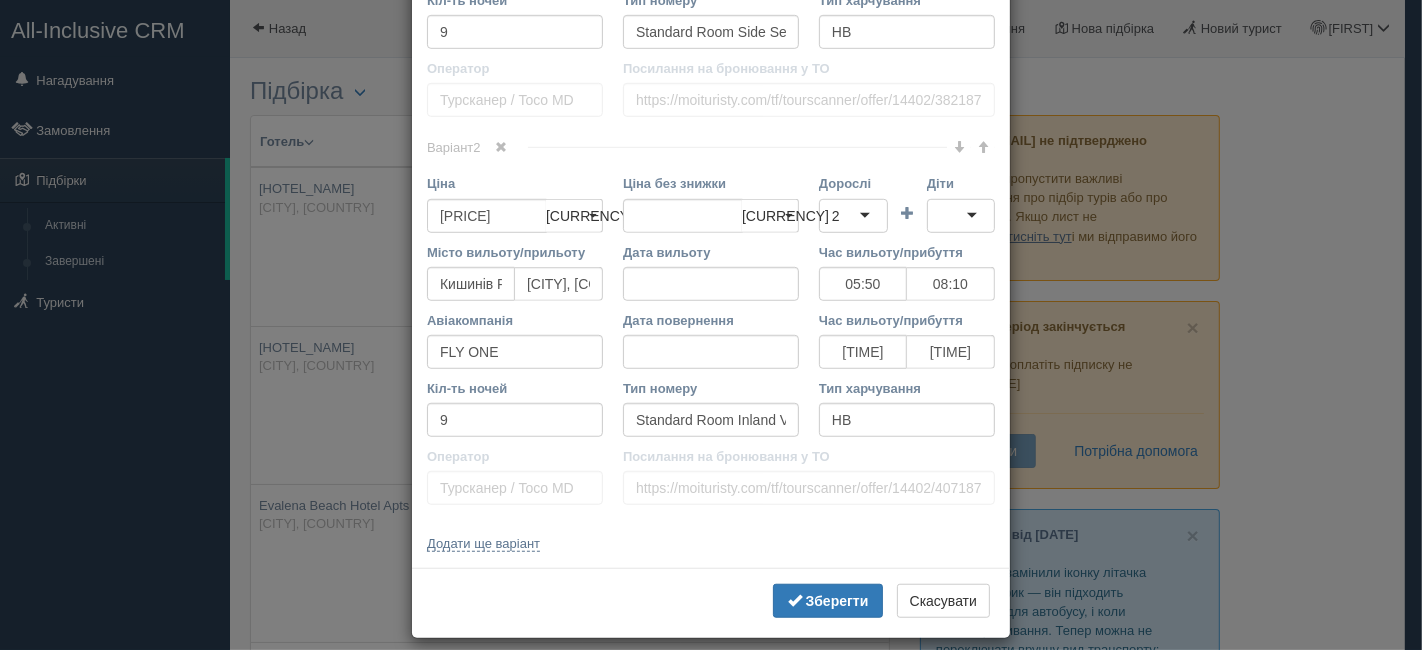 scroll, scrollTop: 1142, scrollLeft: 0, axis: vertical 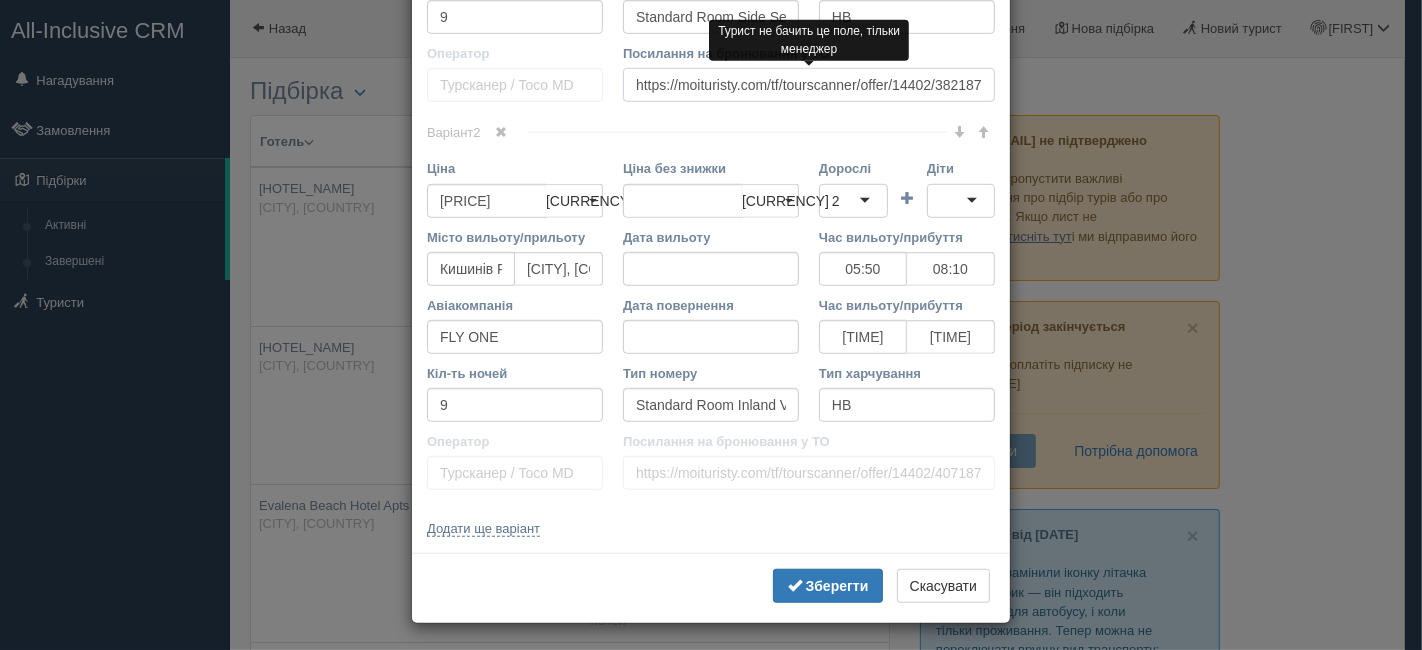 click on "https://moituristy.com/tf/tourscanner/offer/14402/3821876041052226" at bounding box center [809, 105] 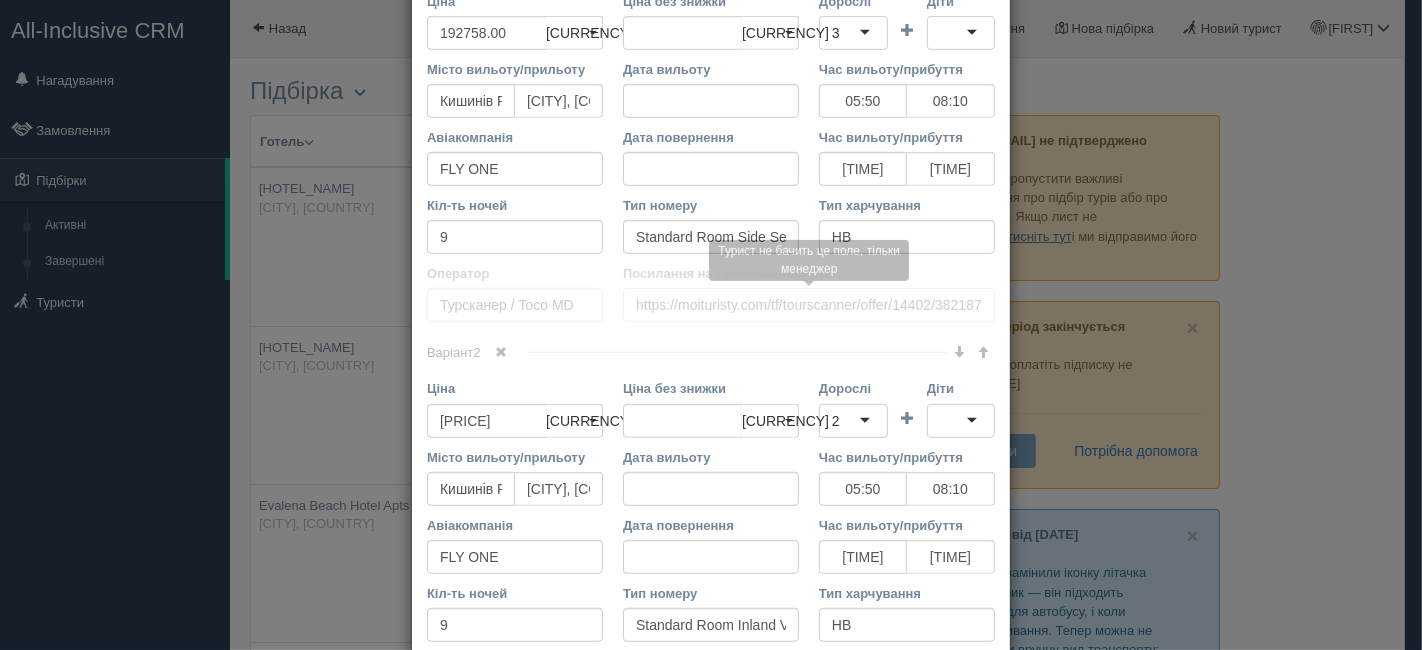 scroll, scrollTop: 920, scrollLeft: 0, axis: vertical 